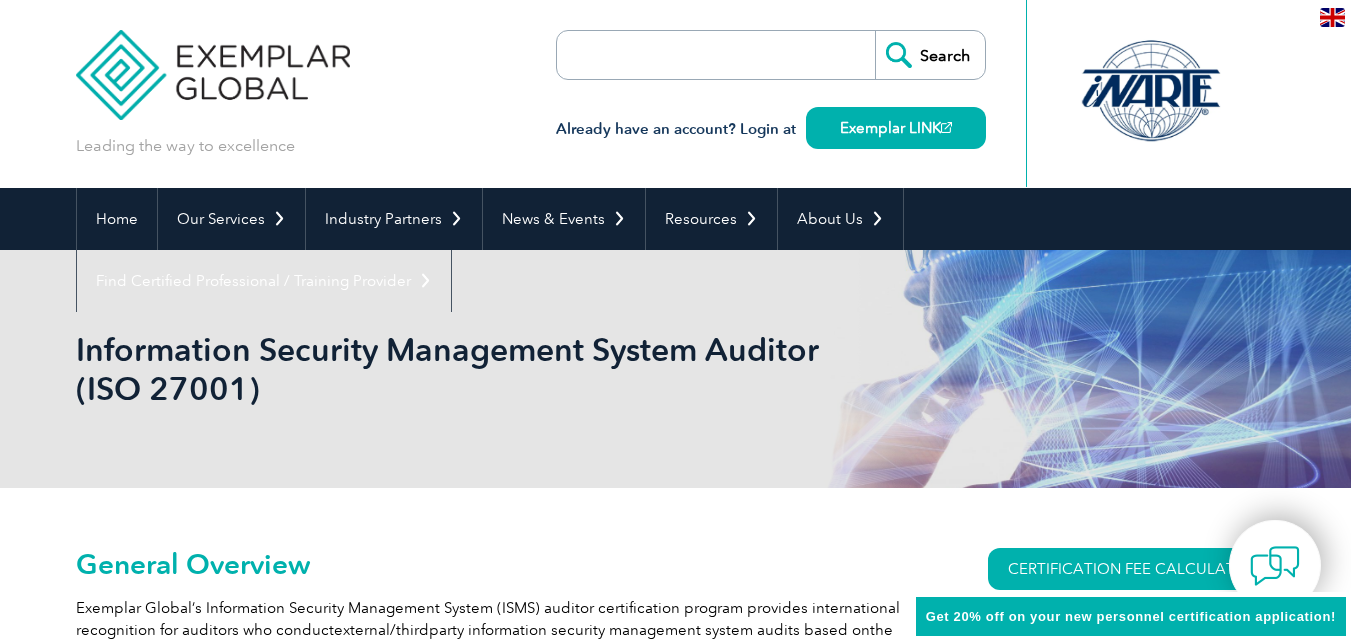 scroll, scrollTop: 0, scrollLeft: 0, axis: both 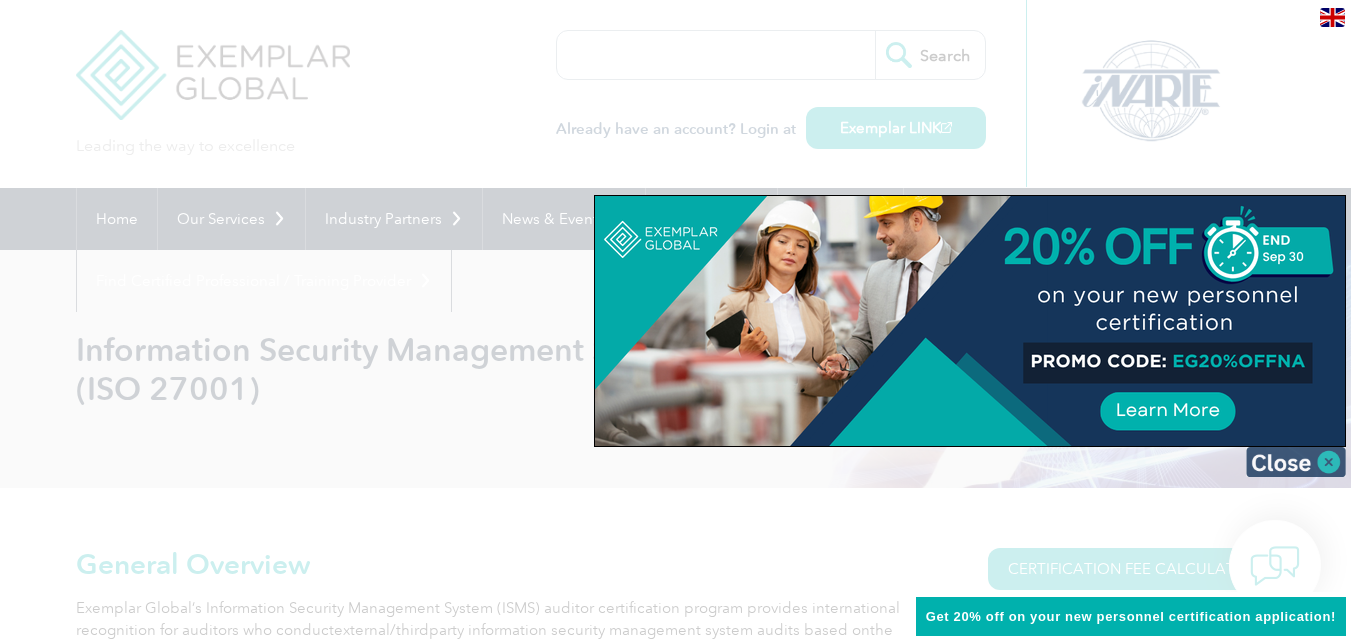 click at bounding box center [1296, 462] 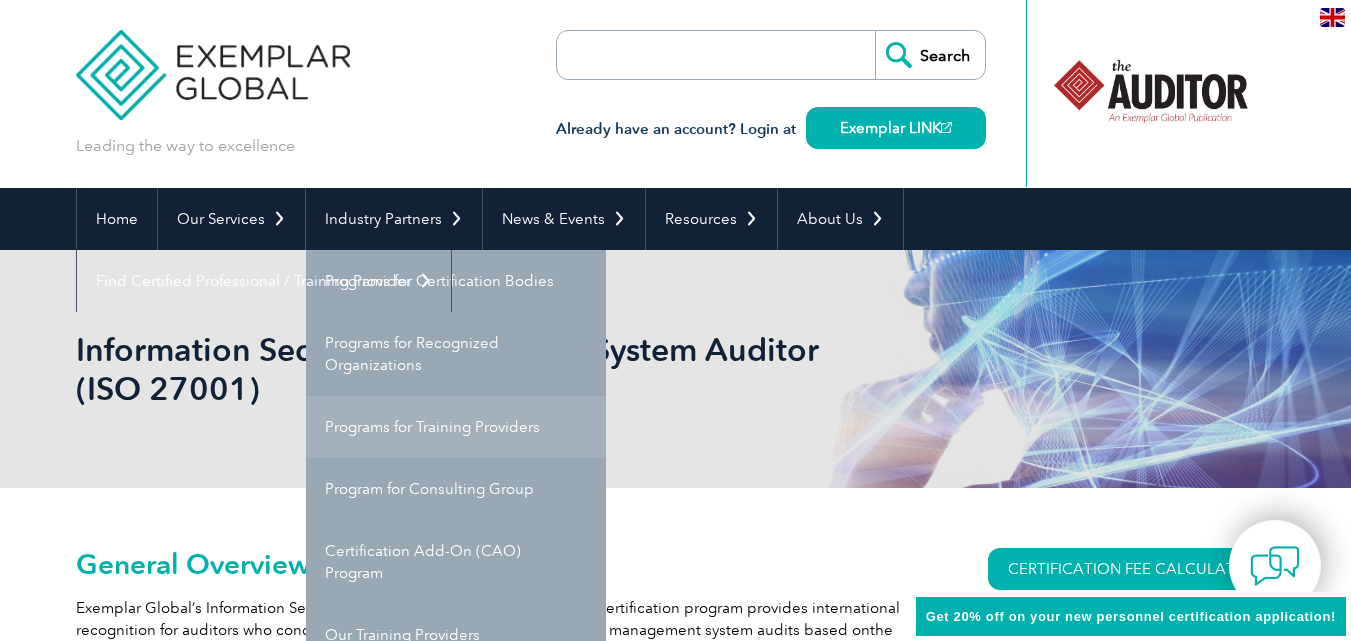 click on "Programs for Training Providers" at bounding box center (456, 427) 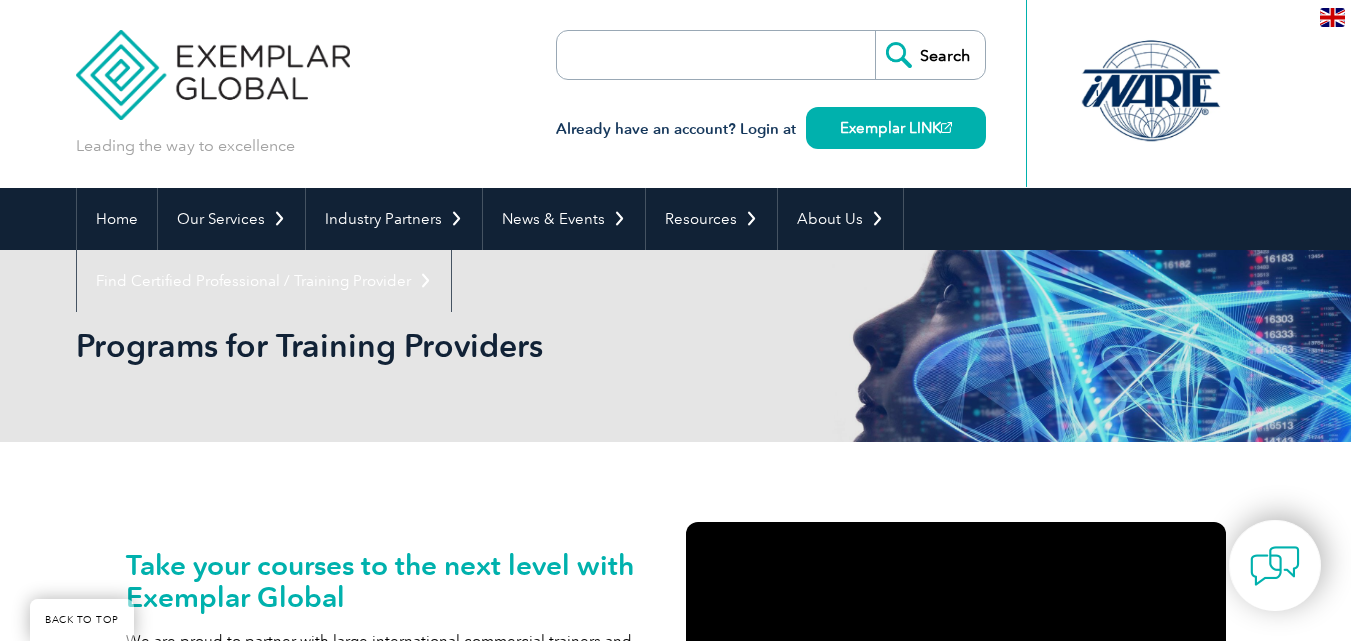 scroll, scrollTop: 2733, scrollLeft: 0, axis: vertical 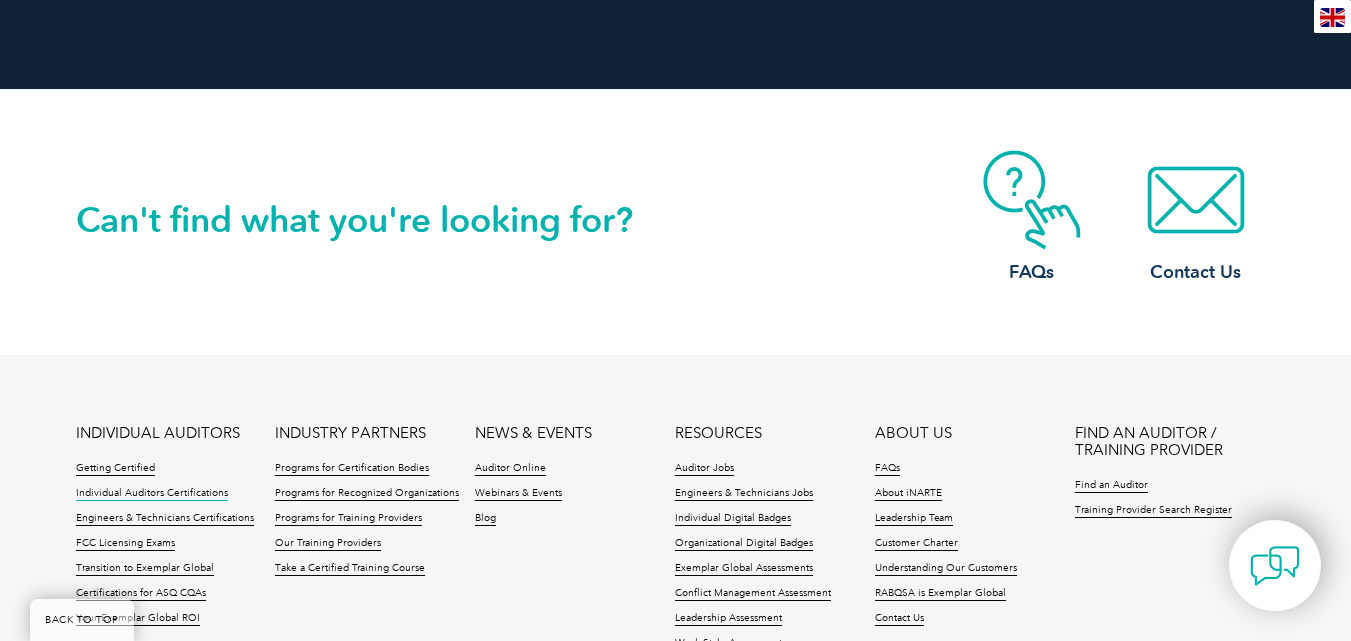 click on "Individual Auditors Certifications" at bounding box center [152, 494] 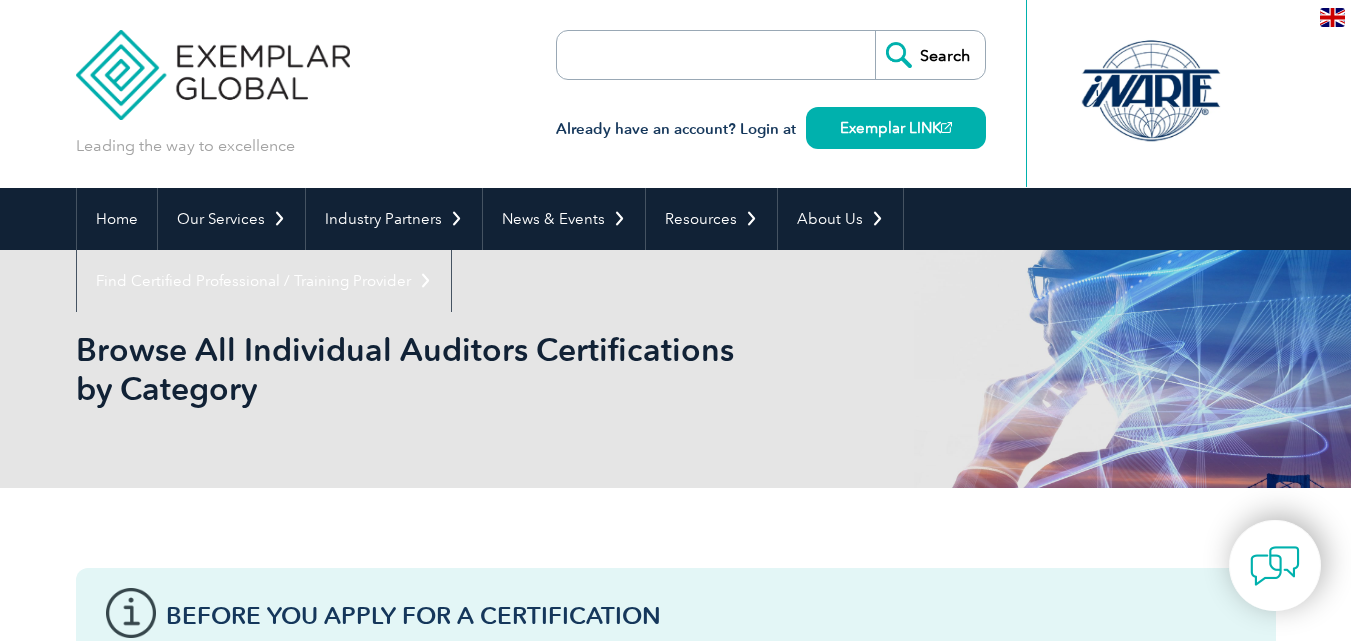 scroll, scrollTop: 0, scrollLeft: 0, axis: both 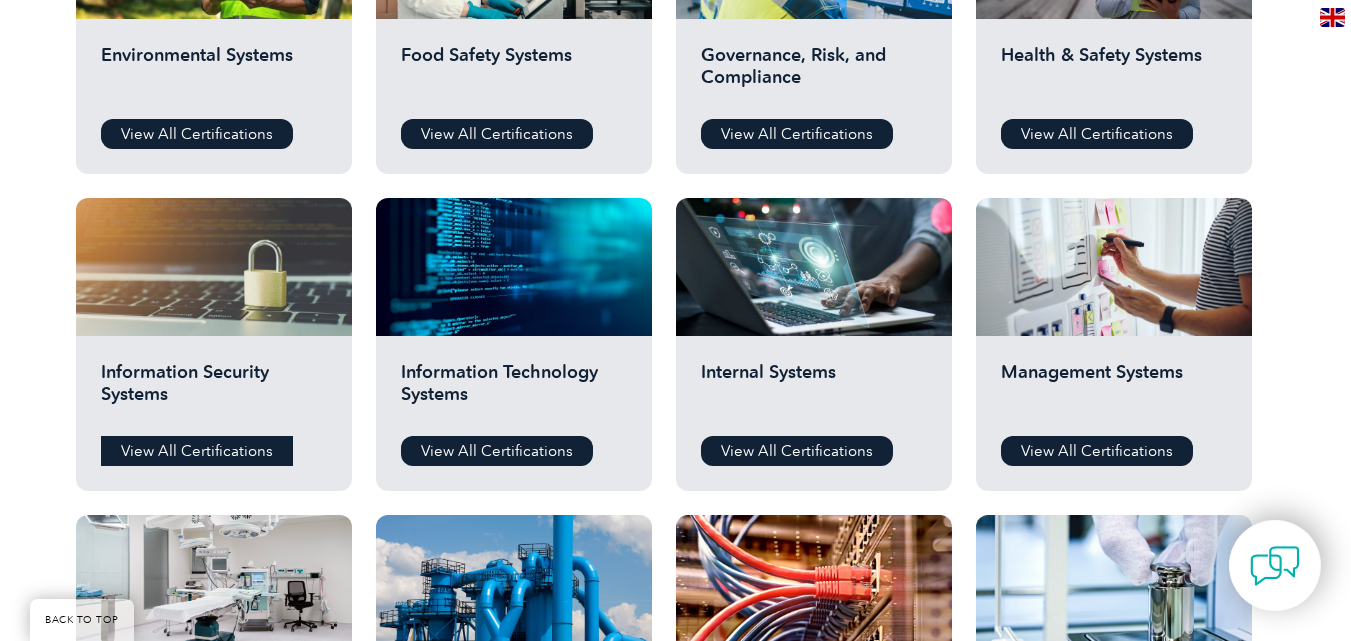 click on "View All Certifications" at bounding box center (197, 451) 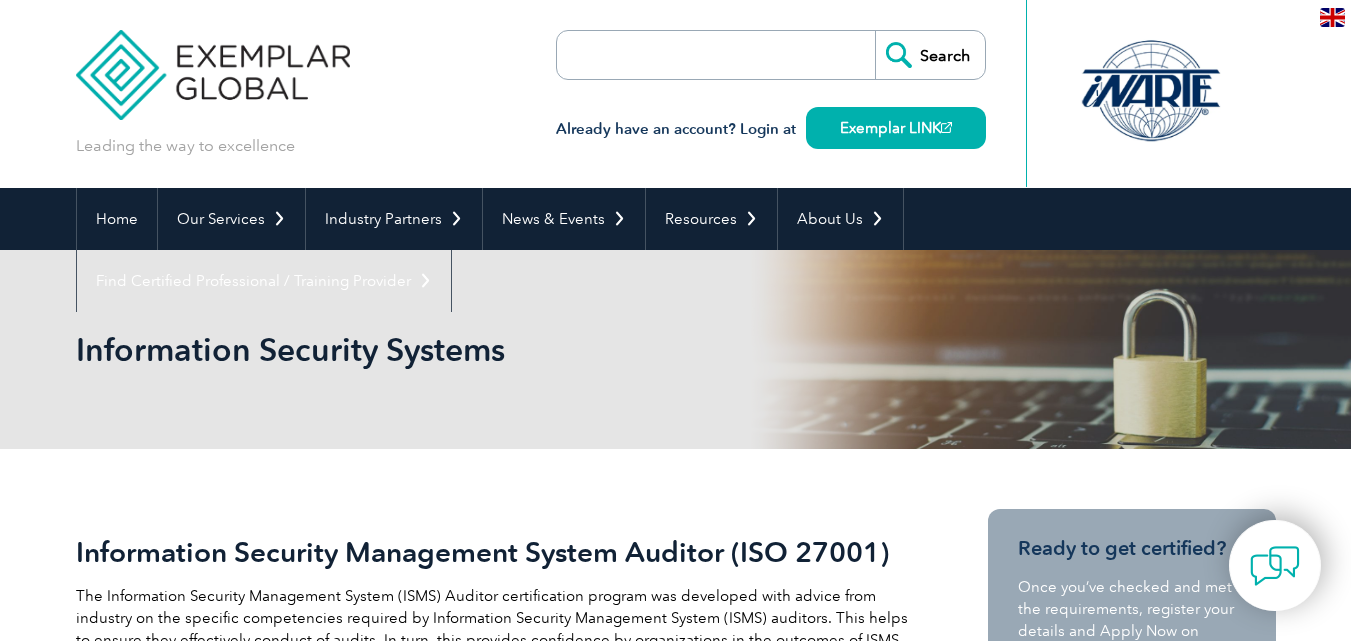scroll, scrollTop: 0, scrollLeft: 0, axis: both 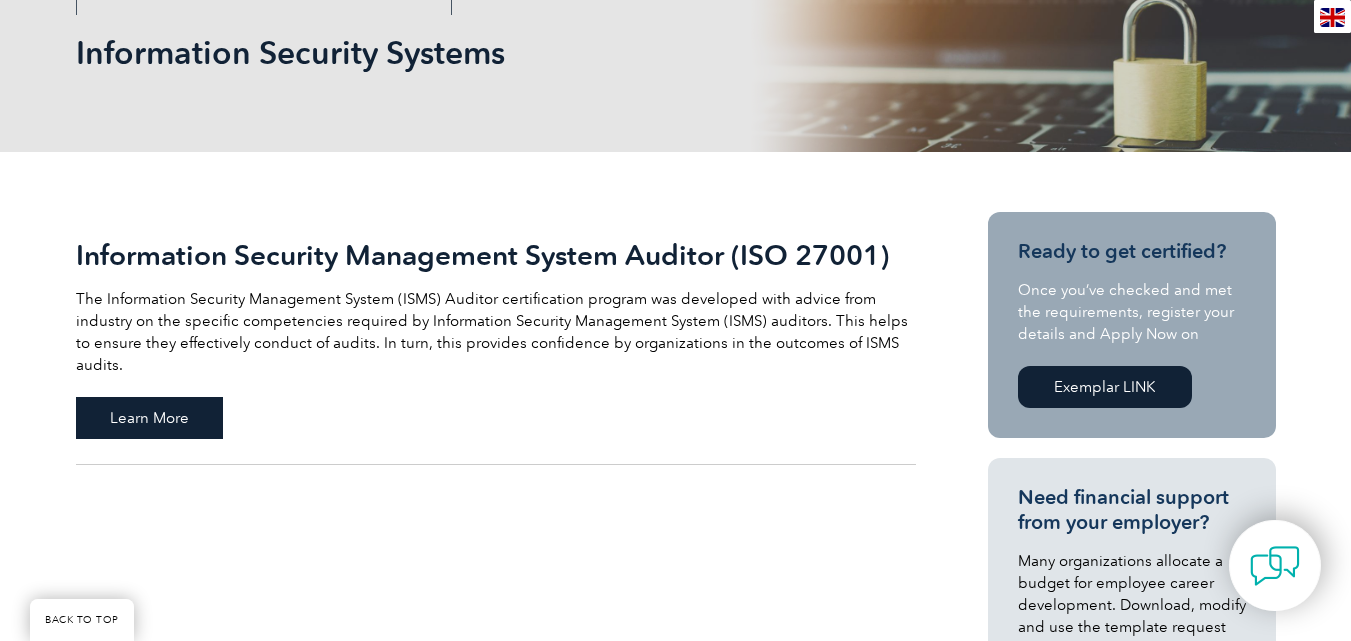 click on "Learn More" at bounding box center (149, 418) 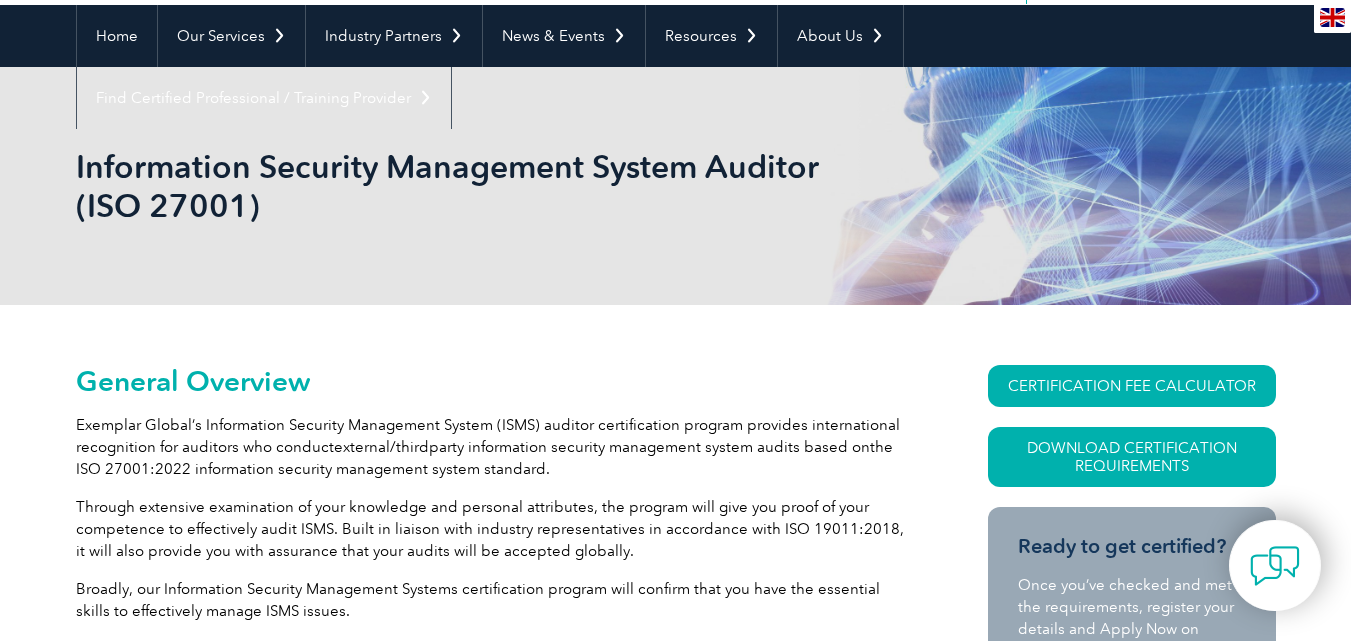 scroll, scrollTop: 172, scrollLeft: 0, axis: vertical 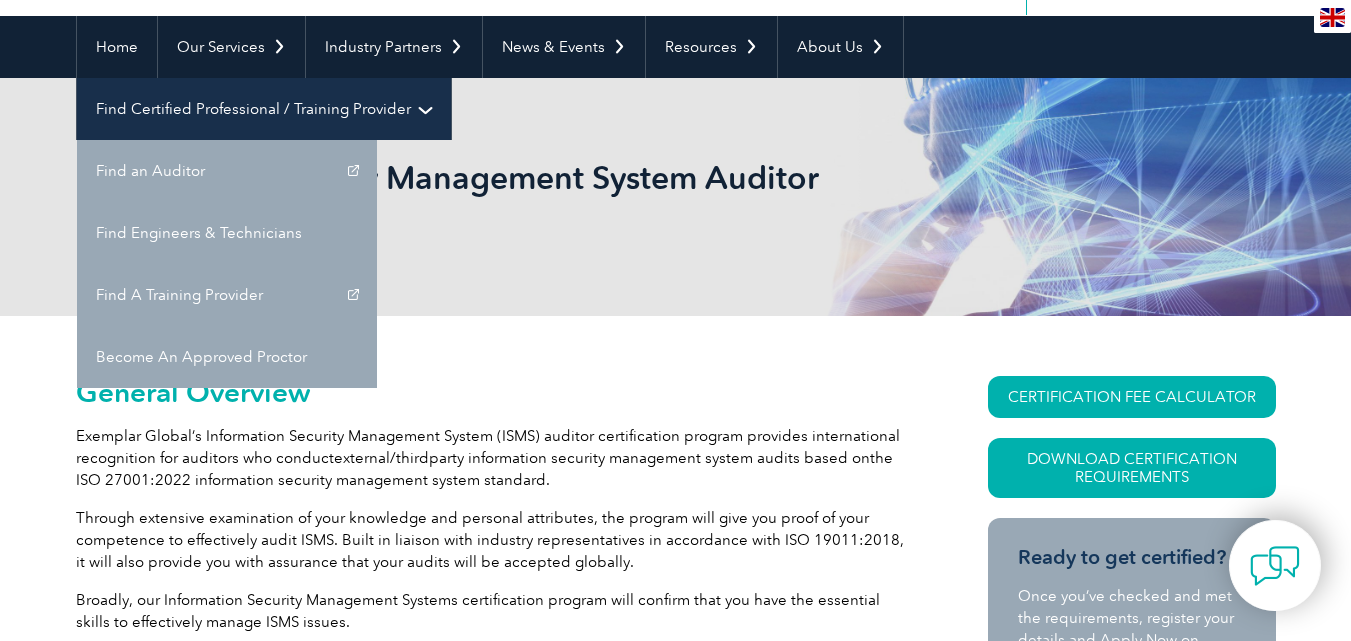click on "Find Certified Professional / Training Provider" at bounding box center (264, 109) 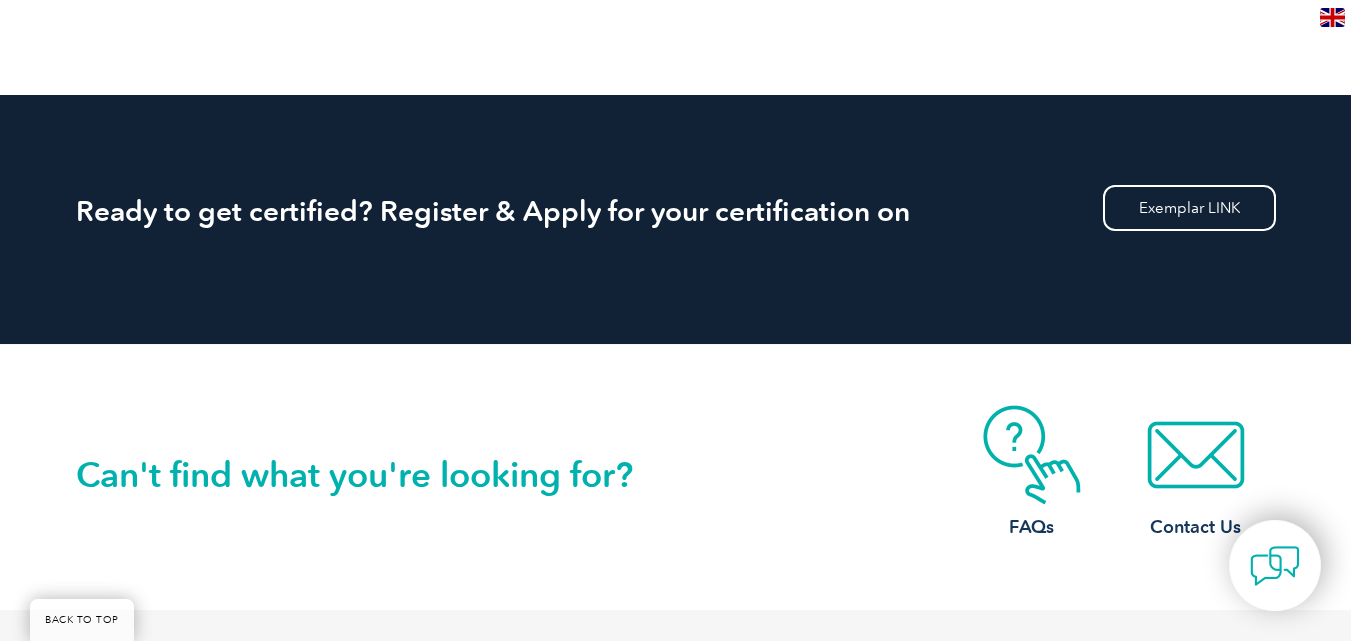 scroll, scrollTop: 2488, scrollLeft: 0, axis: vertical 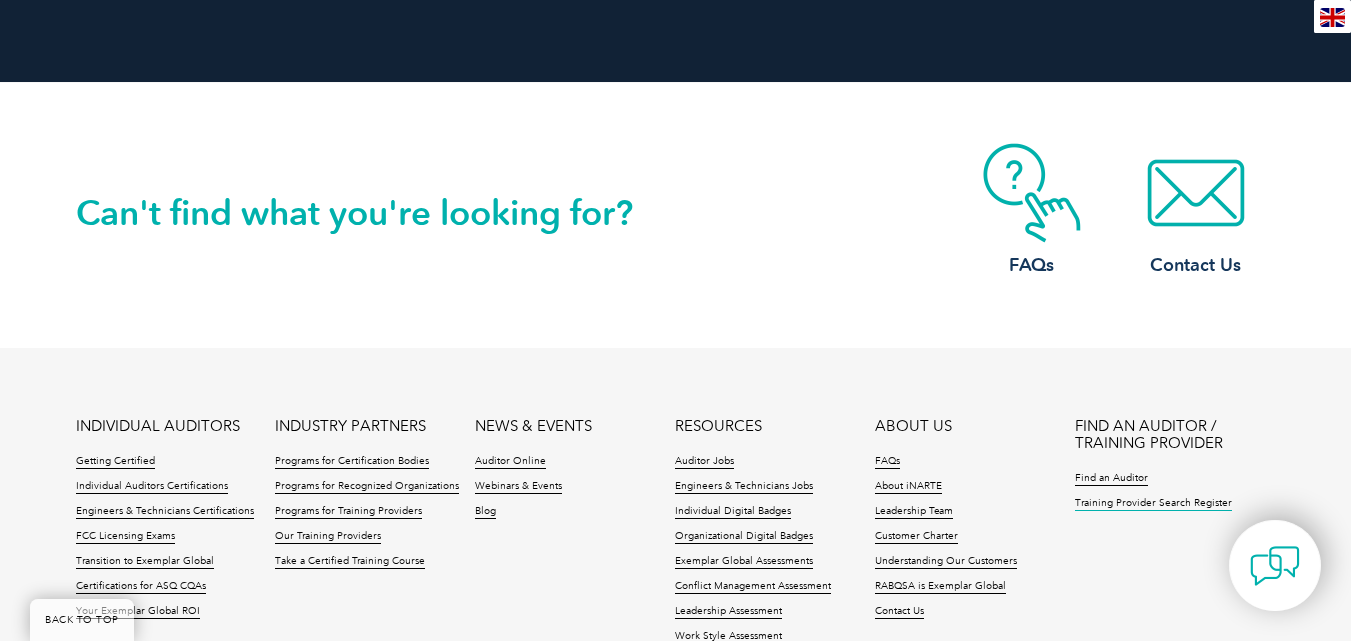 click on "Training Provider Search Register" at bounding box center (1153, 504) 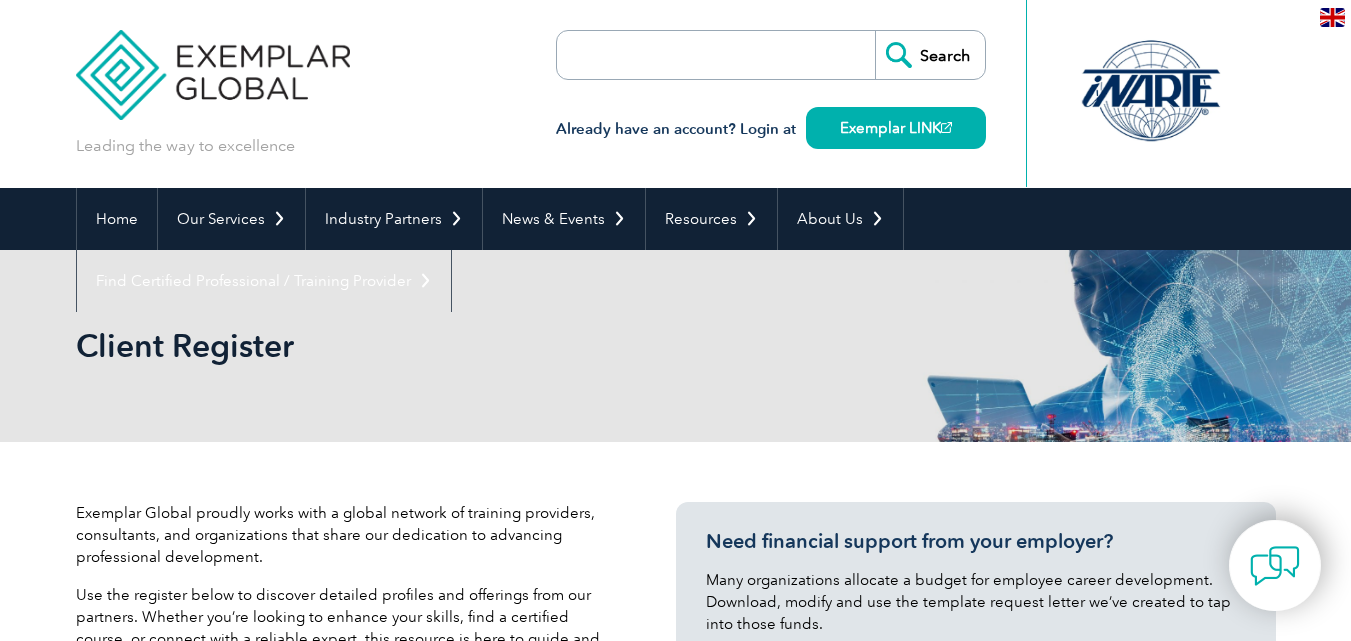 scroll, scrollTop: 0, scrollLeft: 0, axis: both 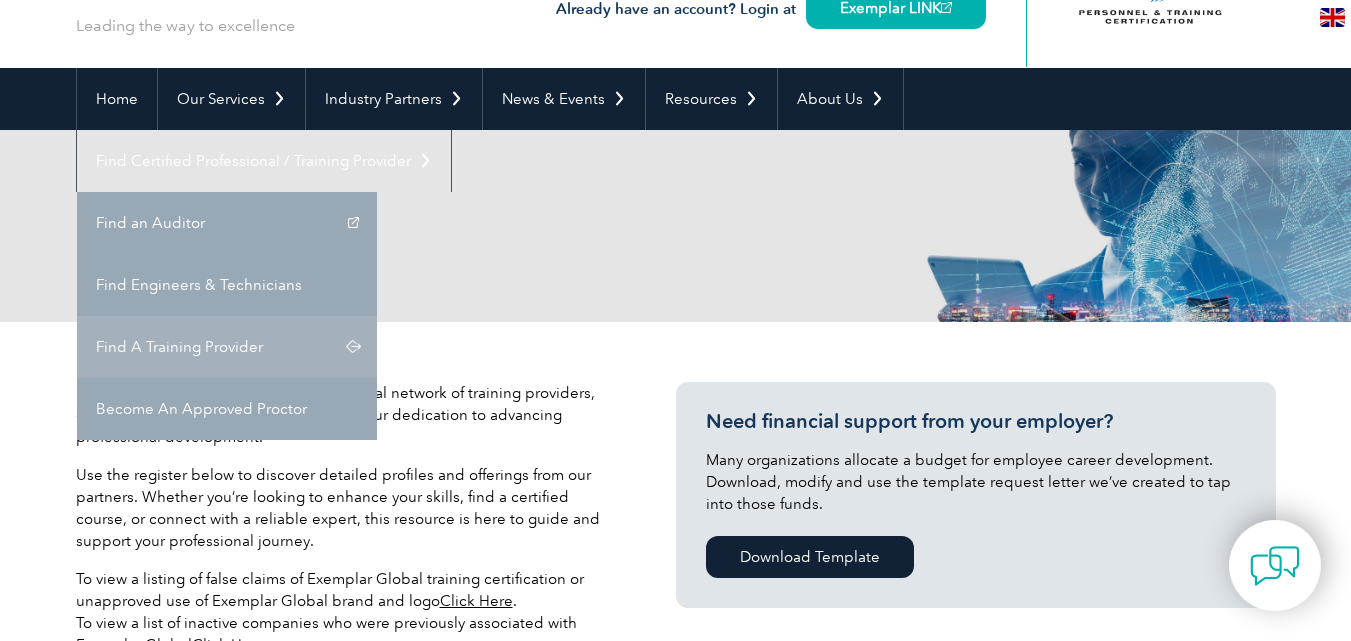 click on "Find A Training Provider" at bounding box center [227, 347] 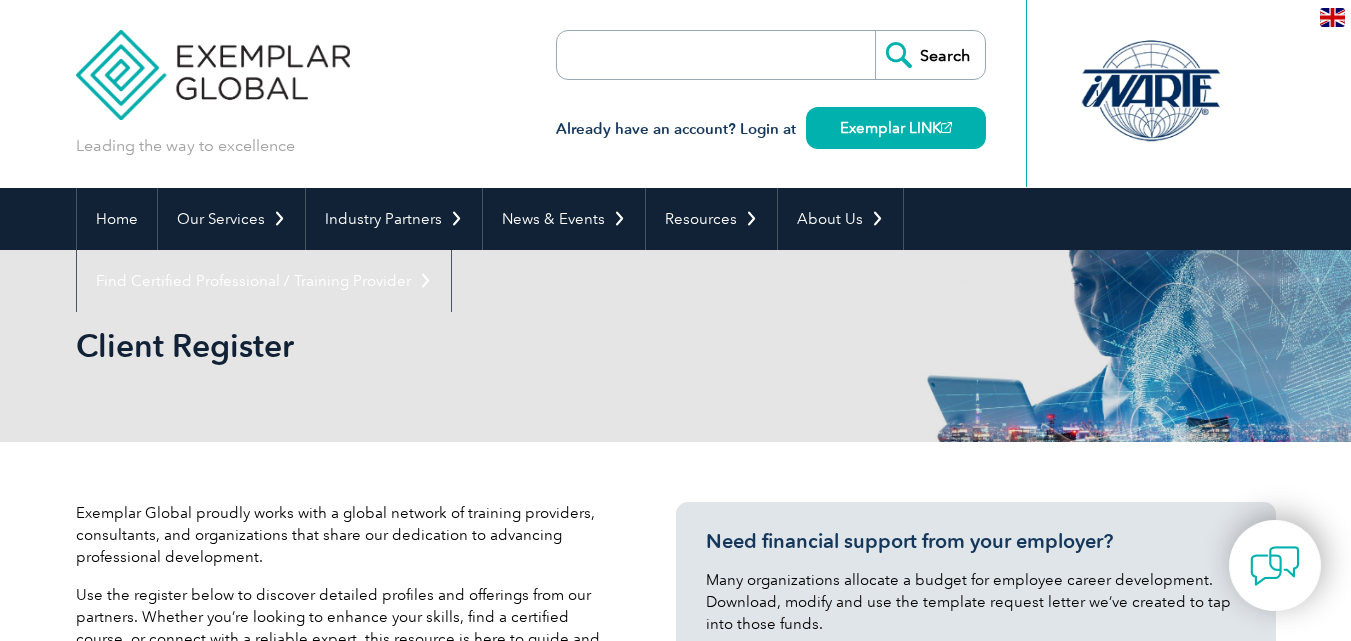 scroll, scrollTop: 0, scrollLeft: 0, axis: both 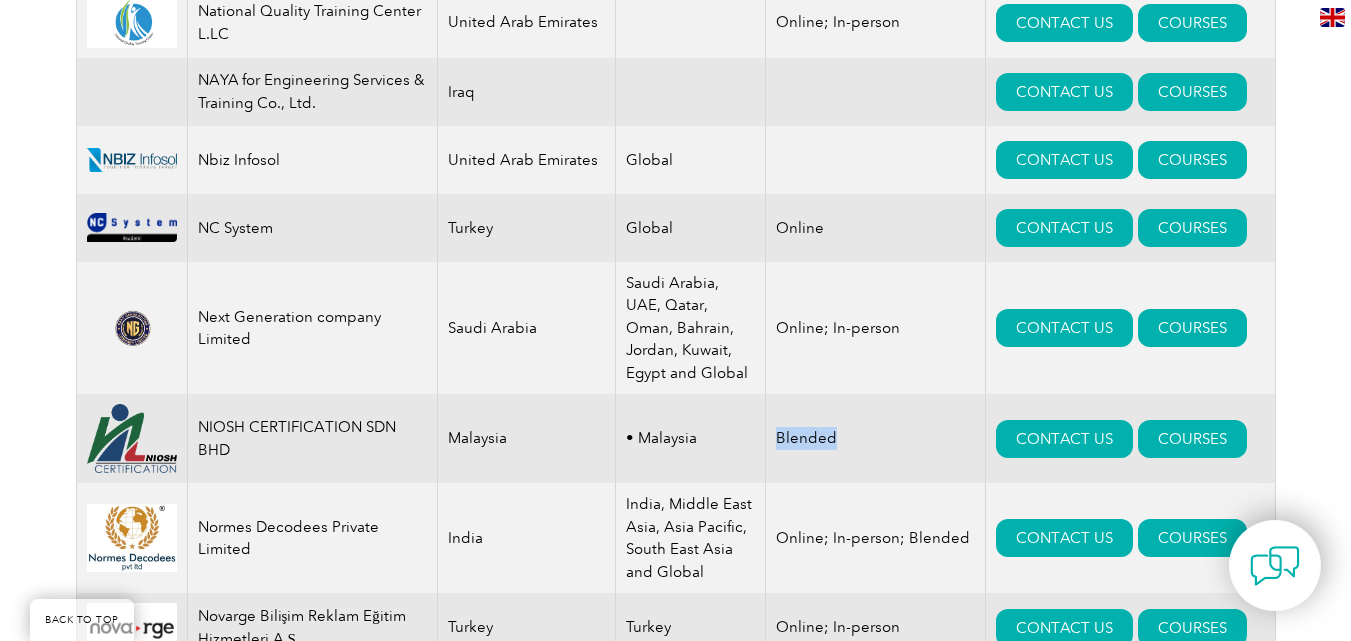 drag, startPoint x: 855, startPoint y: 447, endPoint x: 755, endPoint y: 433, distance: 100.97524 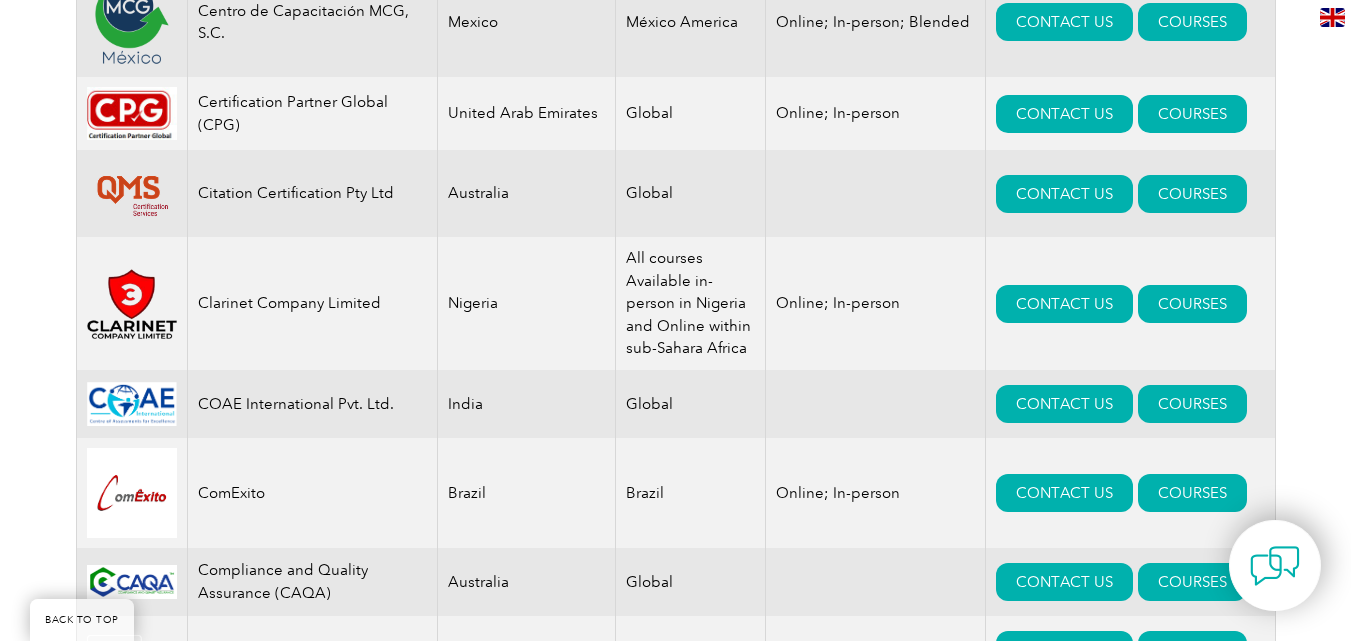 scroll, scrollTop: 4823, scrollLeft: 0, axis: vertical 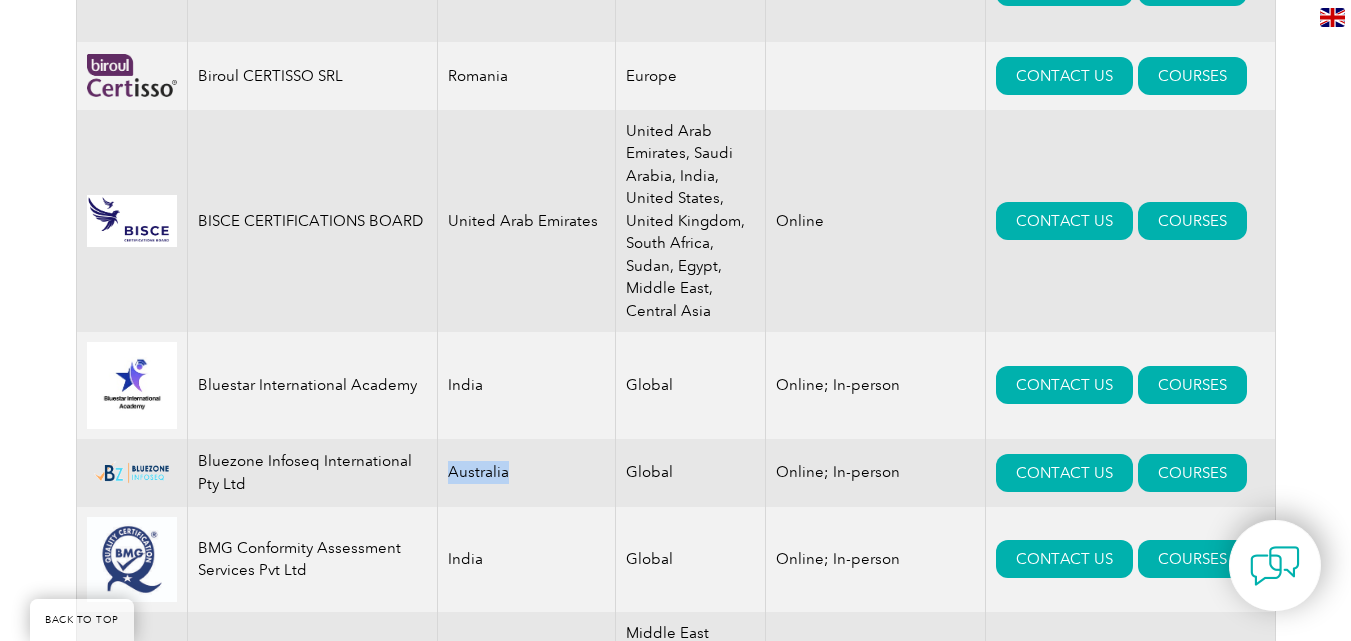 drag, startPoint x: 551, startPoint y: 483, endPoint x: 441, endPoint y: 477, distance: 110.16351 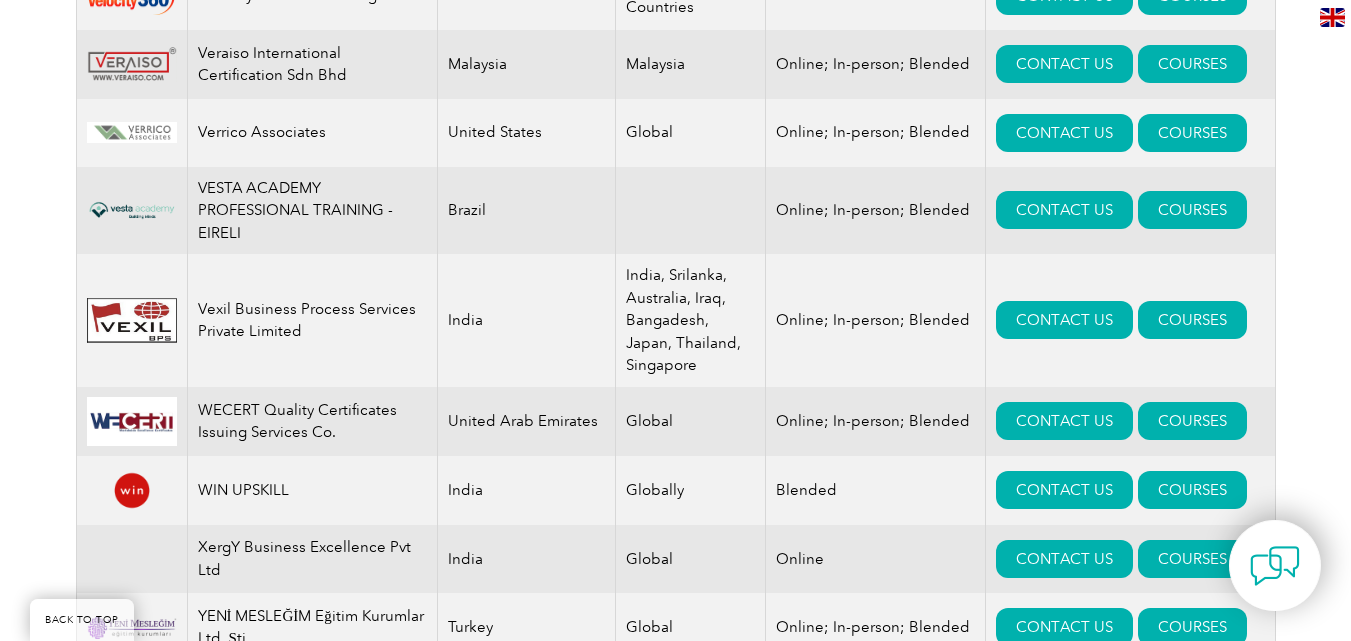 scroll, scrollTop: 19107, scrollLeft: 0, axis: vertical 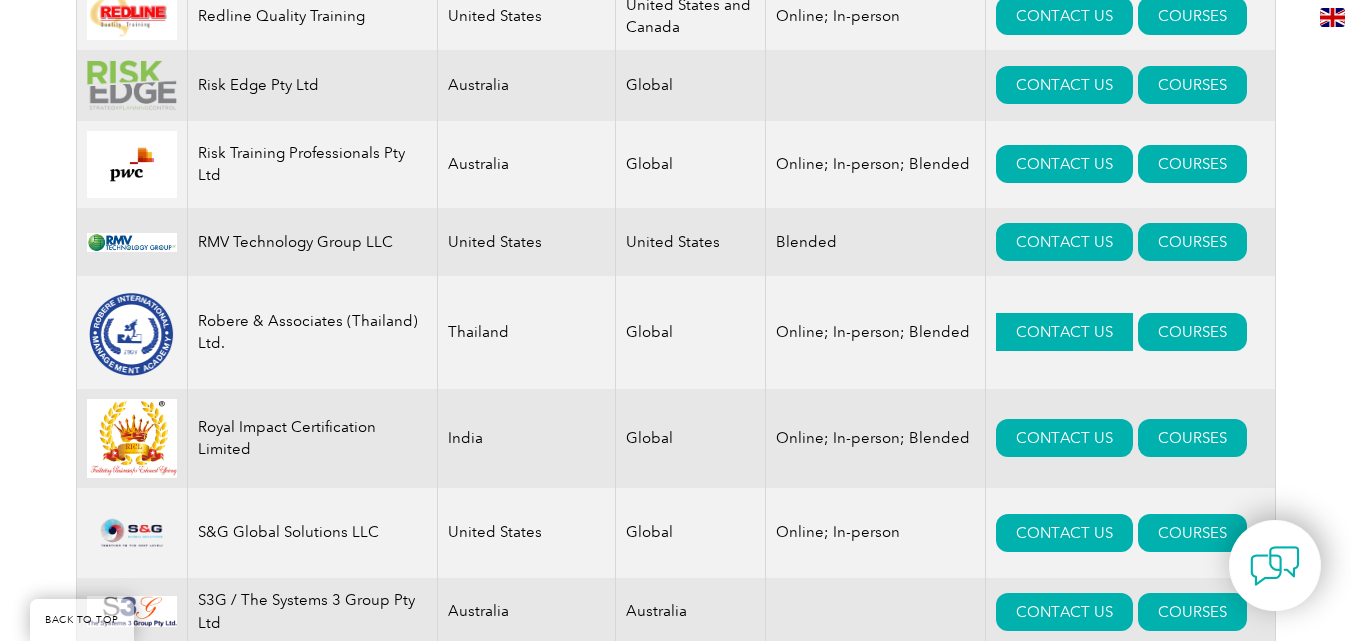 click on "CONTACT US" at bounding box center [1064, 332] 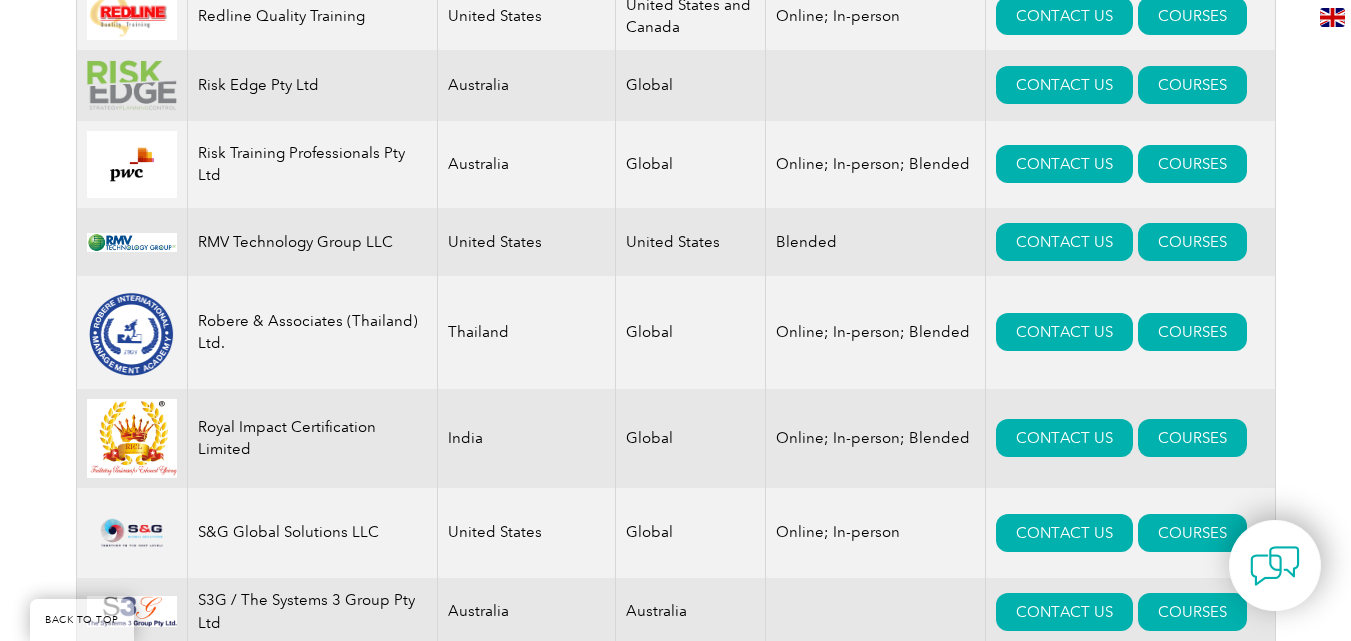 scroll, scrollTop: 4743, scrollLeft: 0, axis: vertical 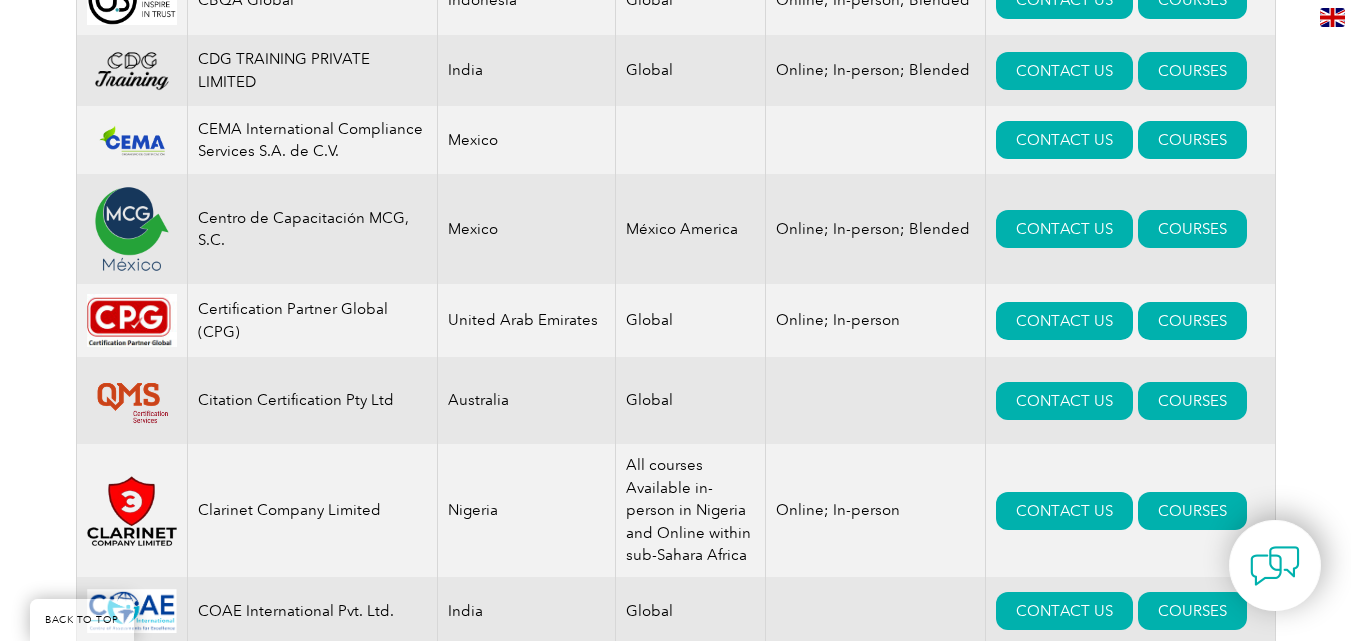 click on "United Arab Emirates" at bounding box center (526, 320) 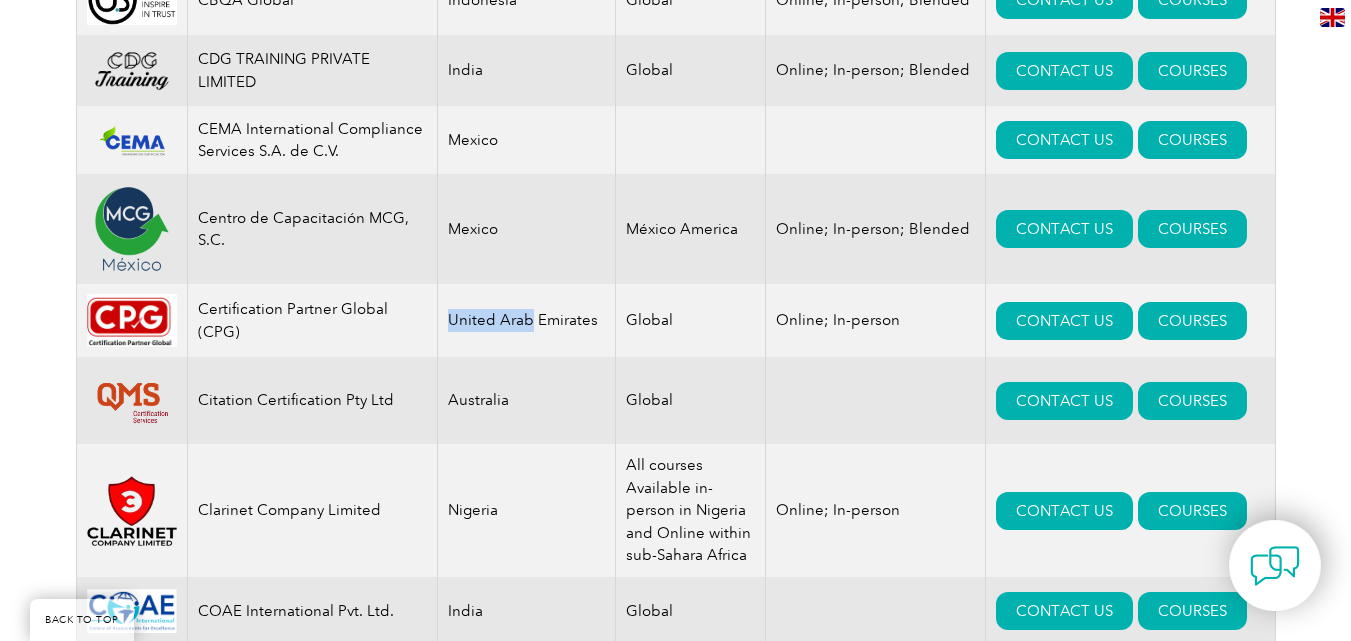 drag, startPoint x: 448, startPoint y: 321, endPoint x: 527, endPoint y: 321, distance: 79 